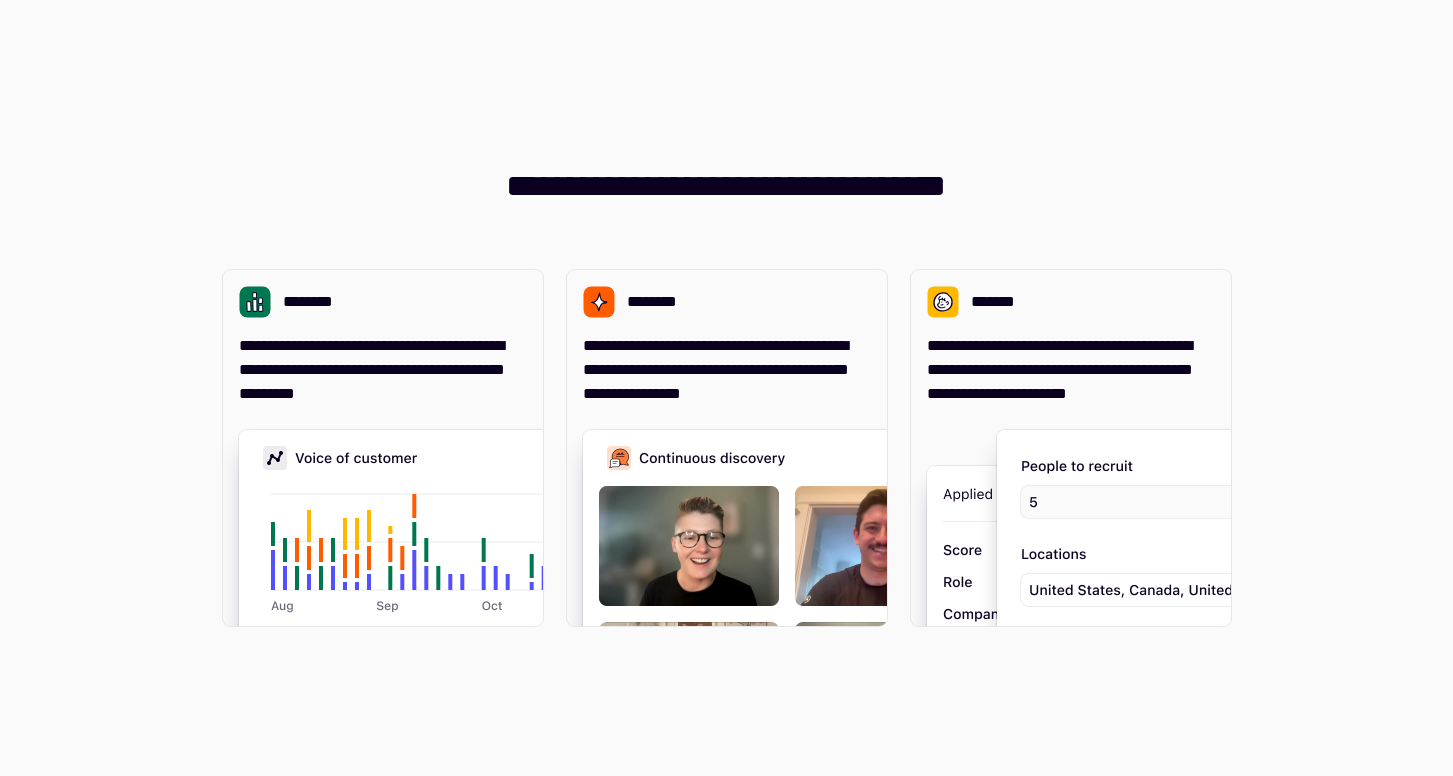 scroll, scrollTop: 0, scrollLeft: 0, axis: both 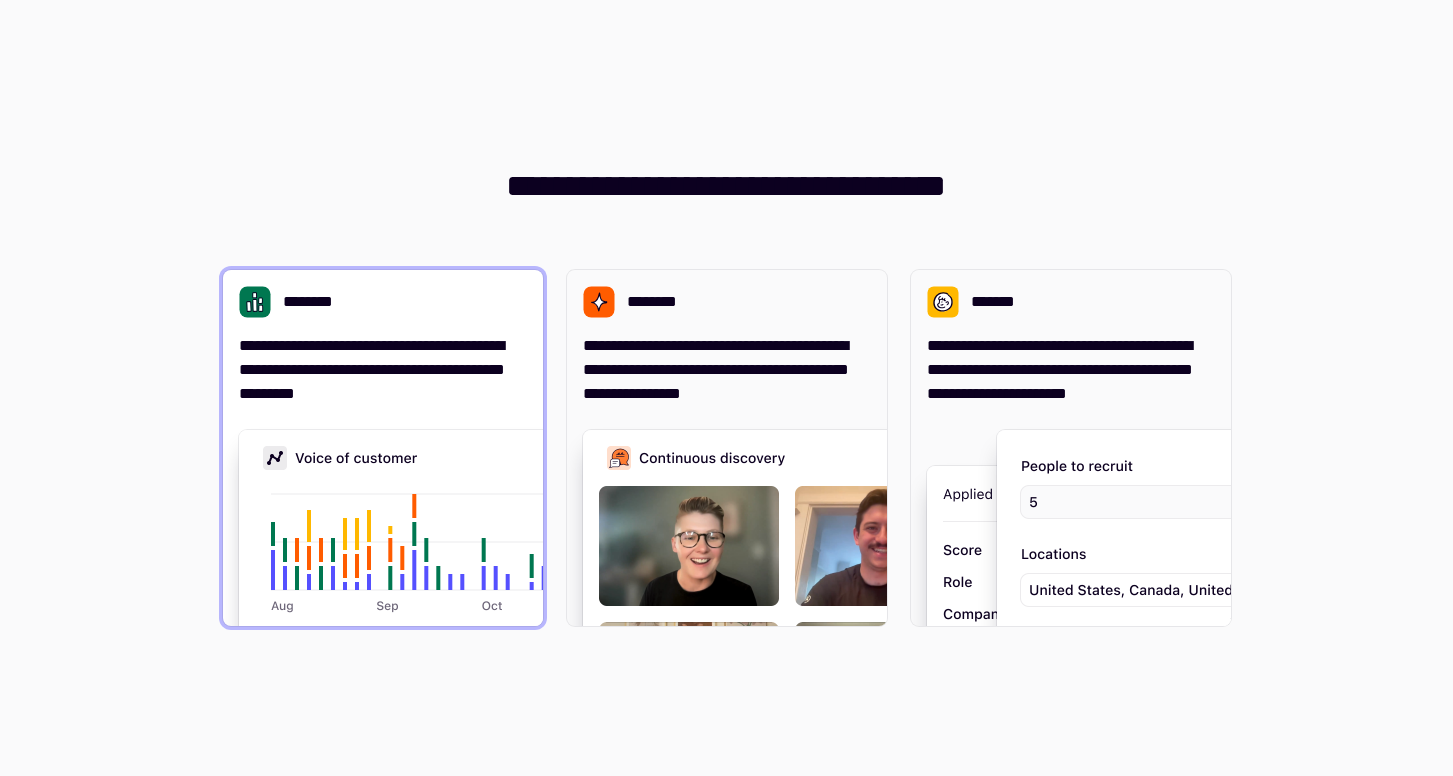 click at bounding box center [539, 630] 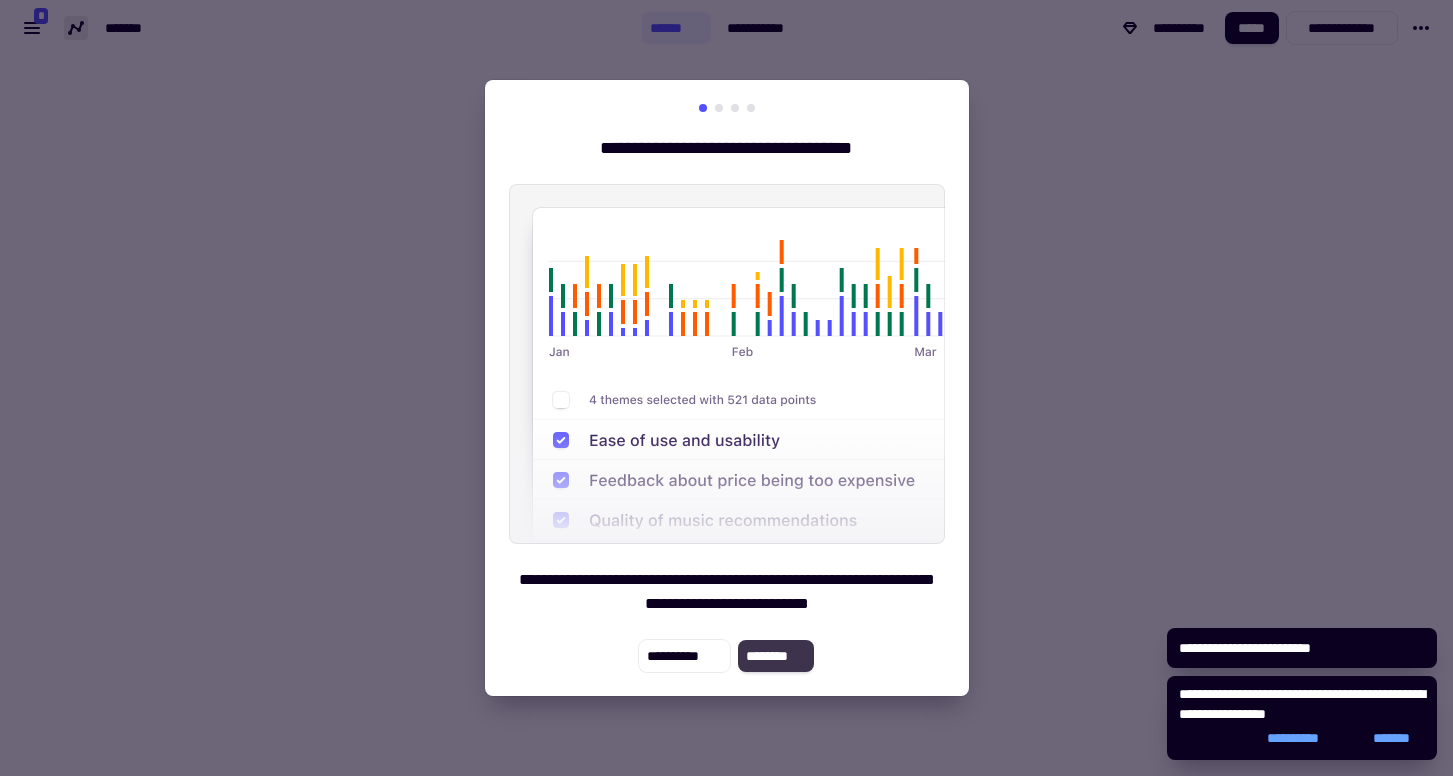 click on "********" 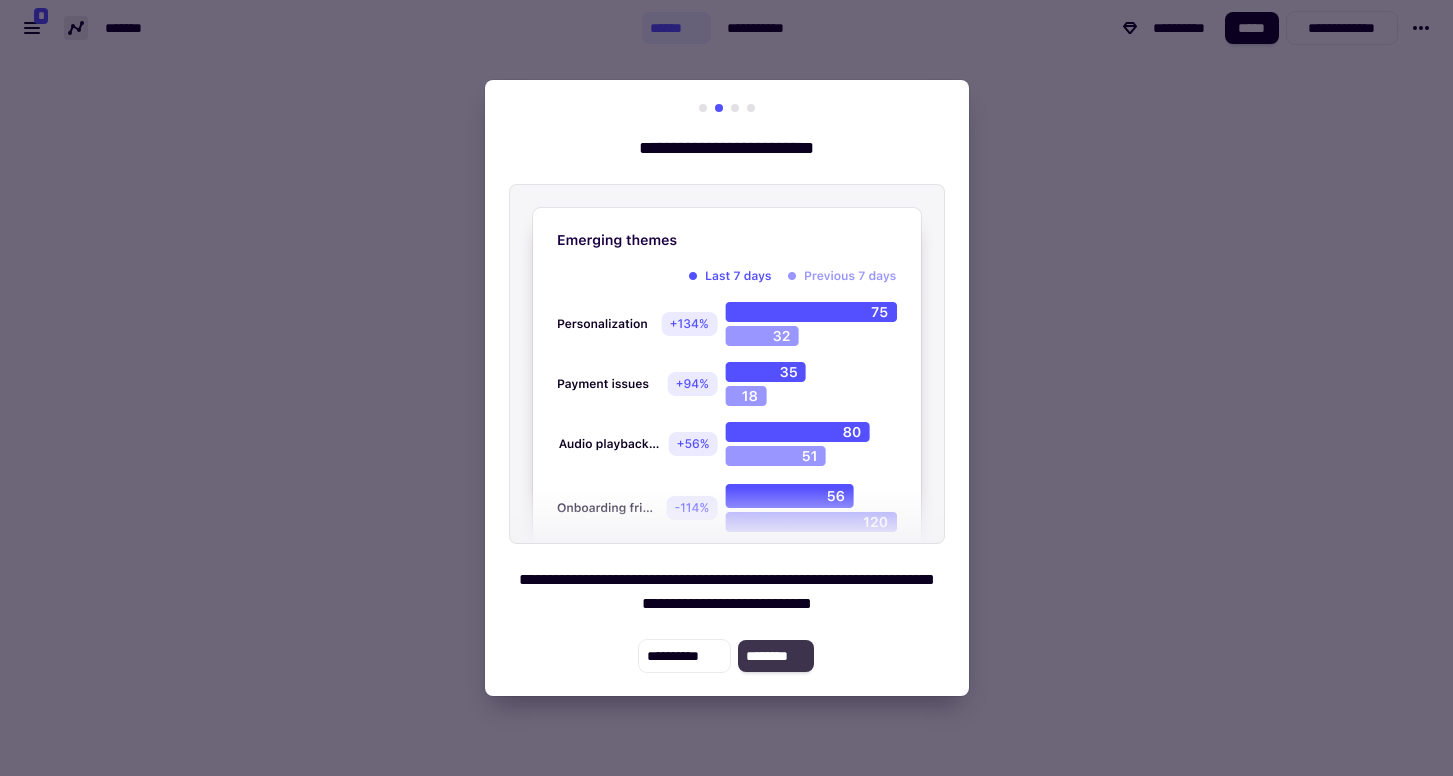 click on "********" 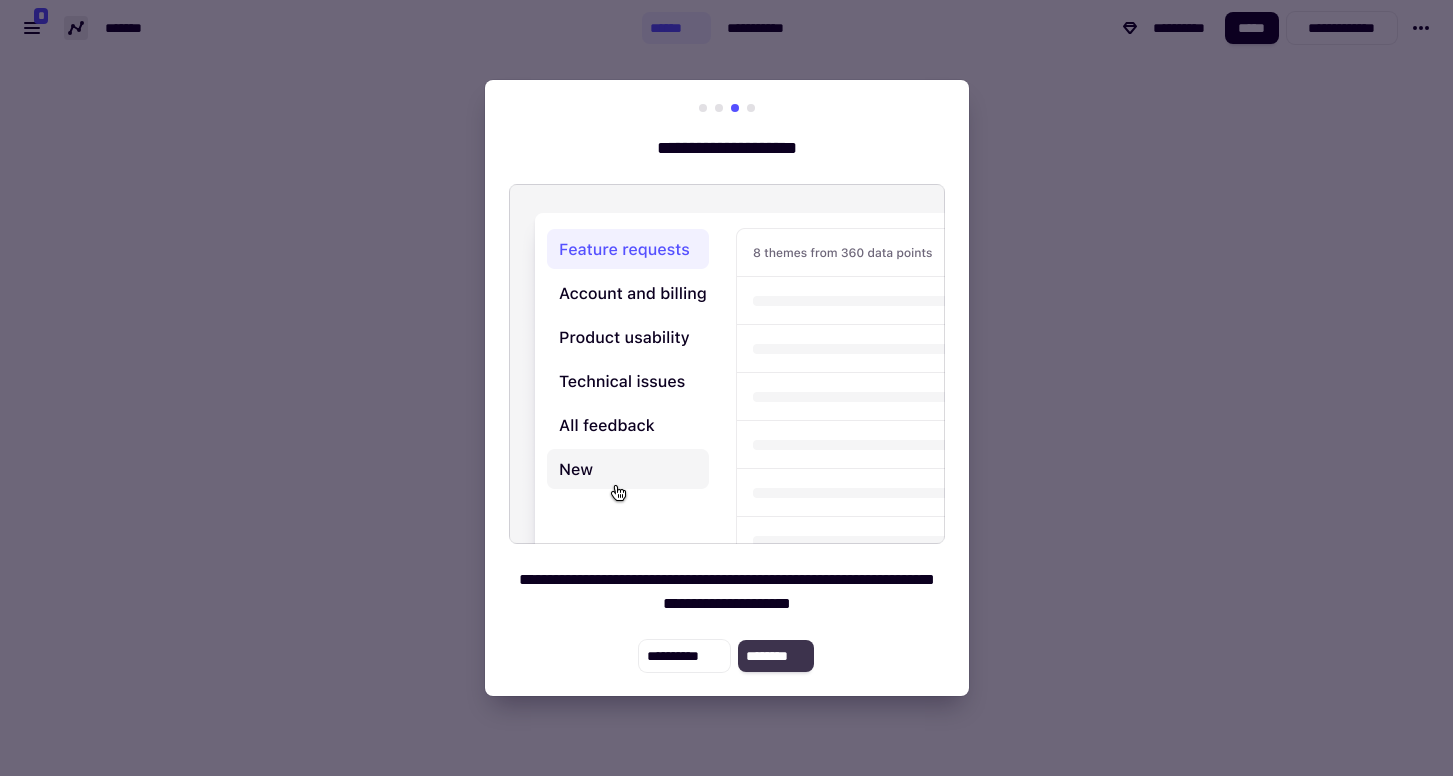 click on "********" 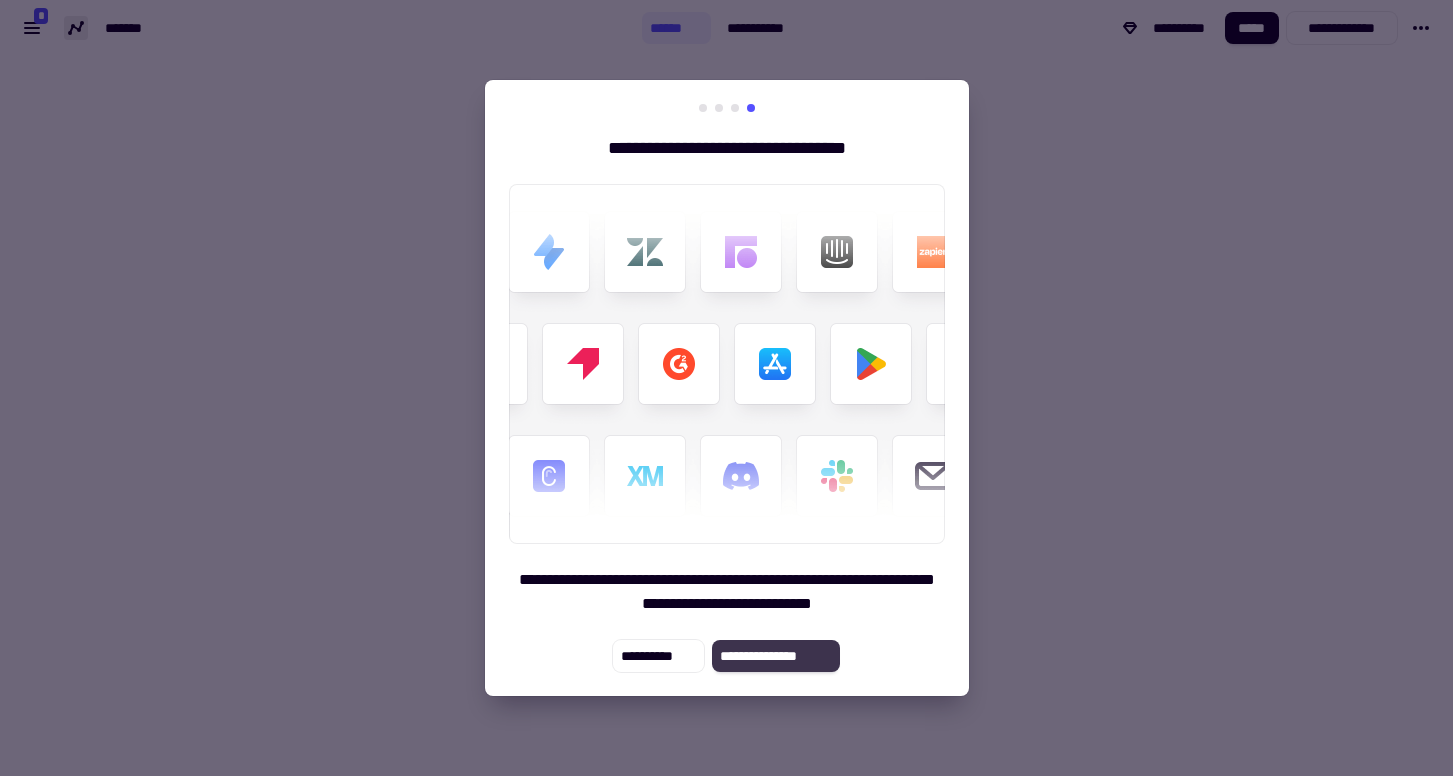 click on "**********" 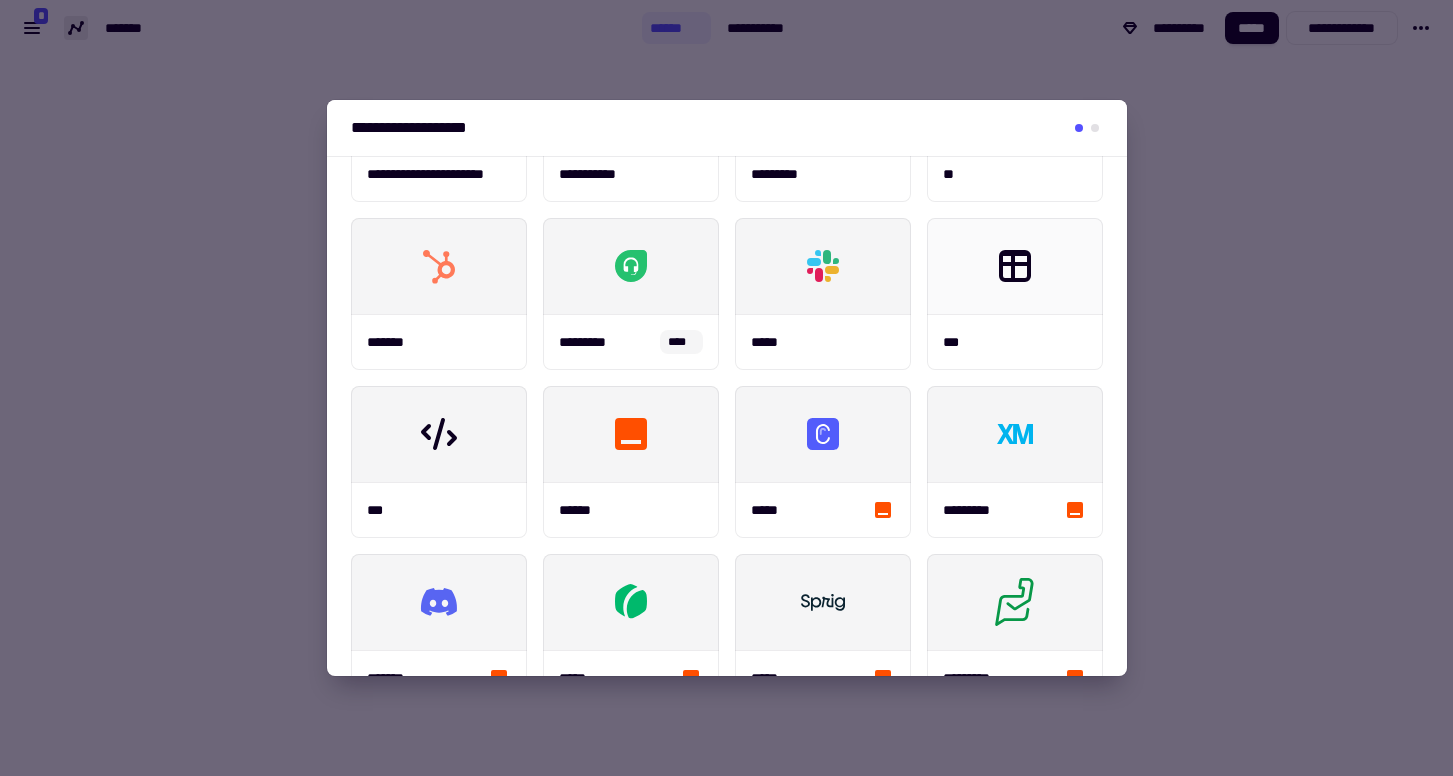 scroll, scrollTop: 0, scrollLeft: 0, axis: both 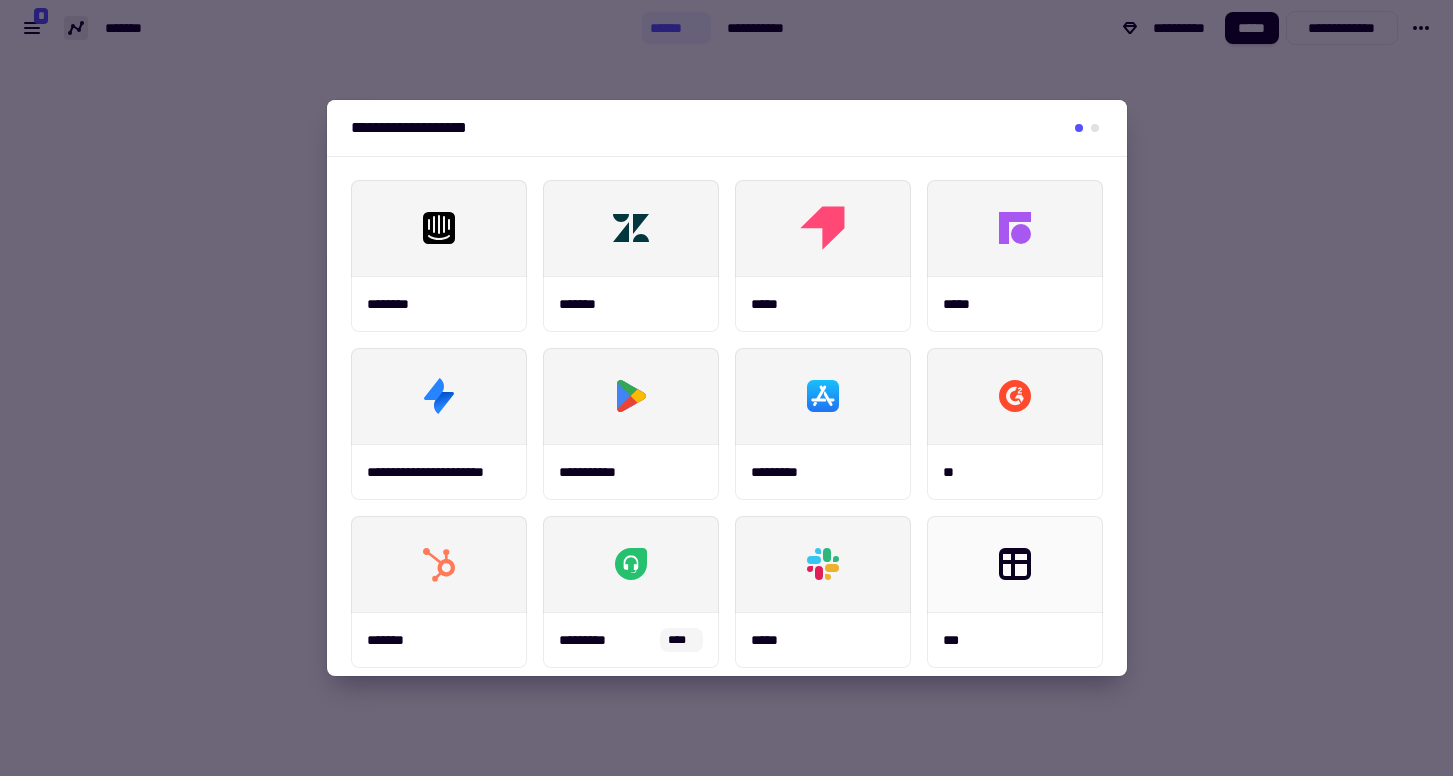 click at bounding box center [726, 388] 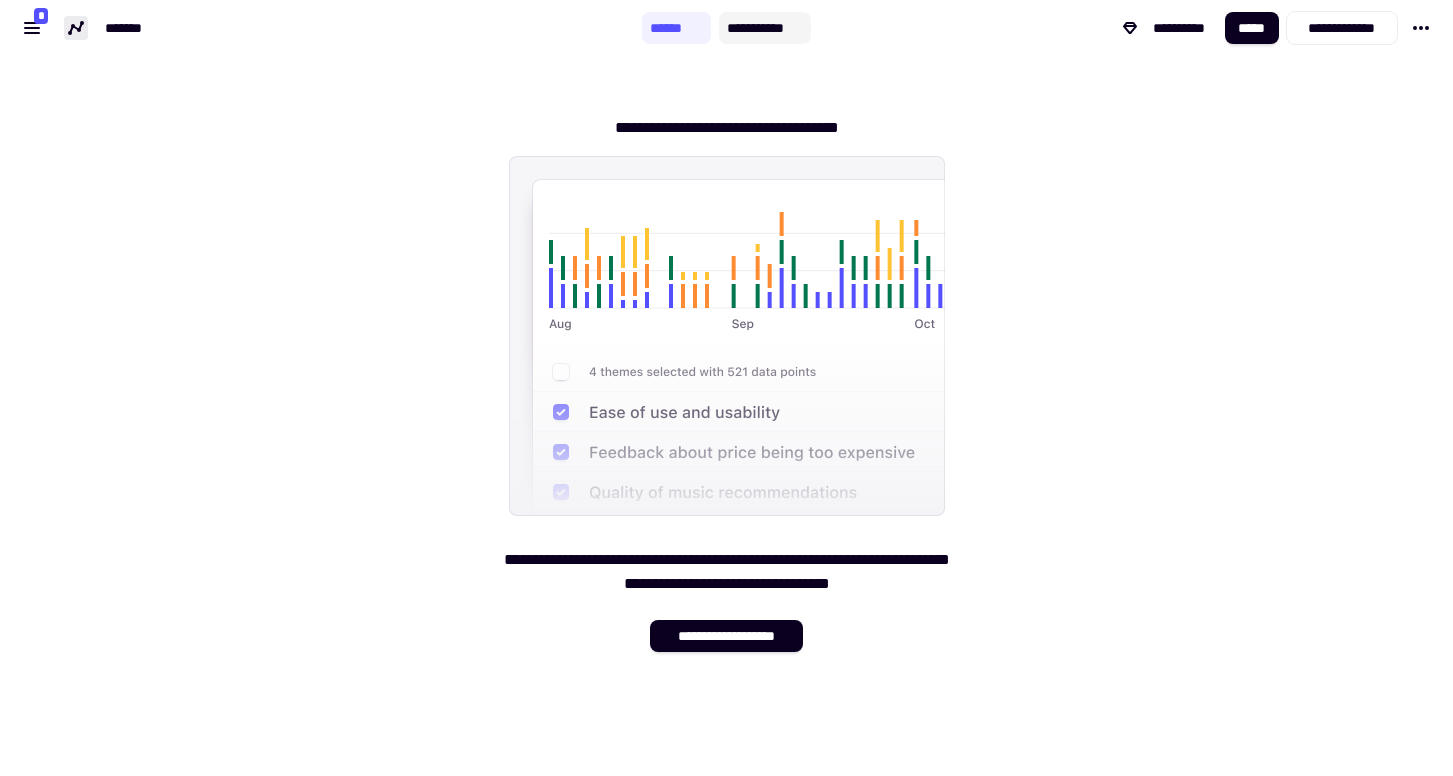 click on "**********" 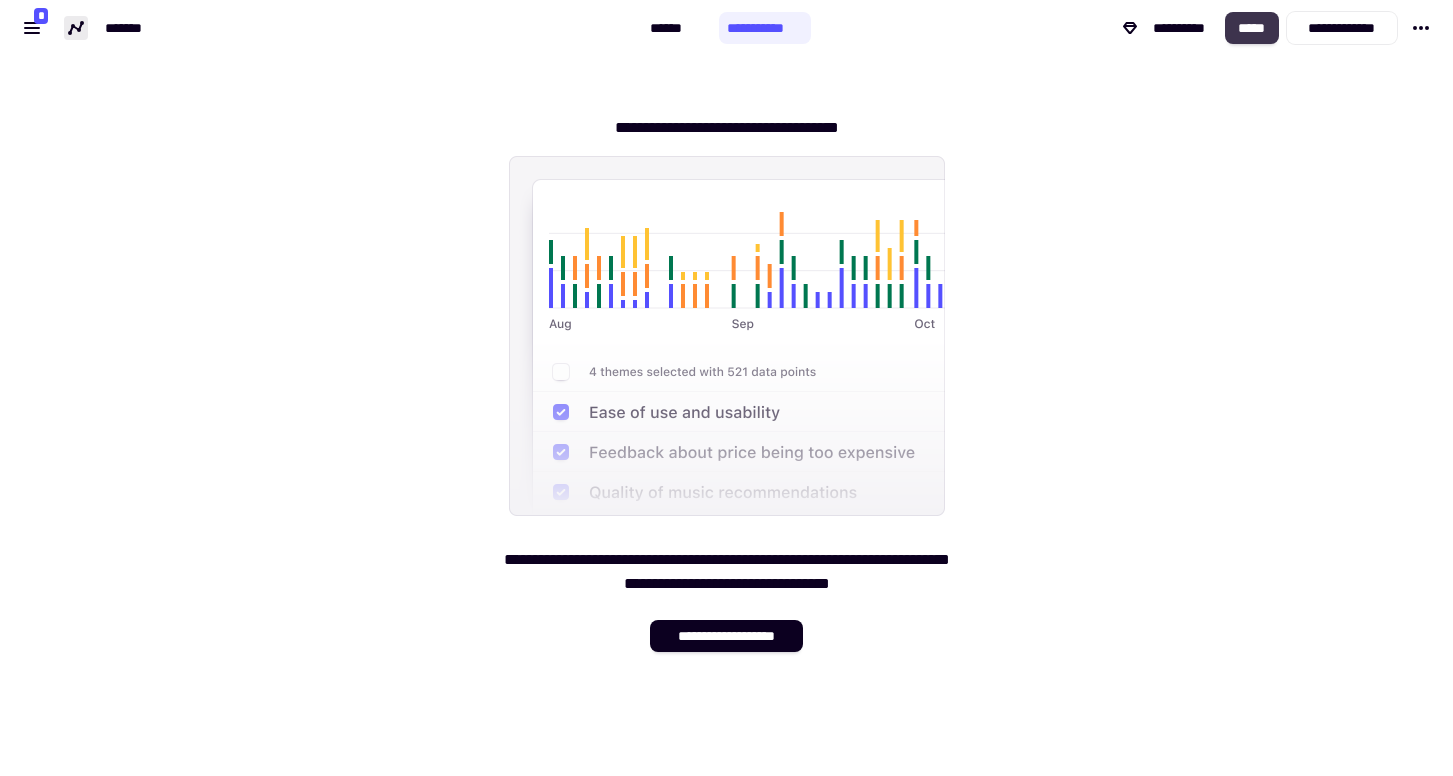 click on "*****" 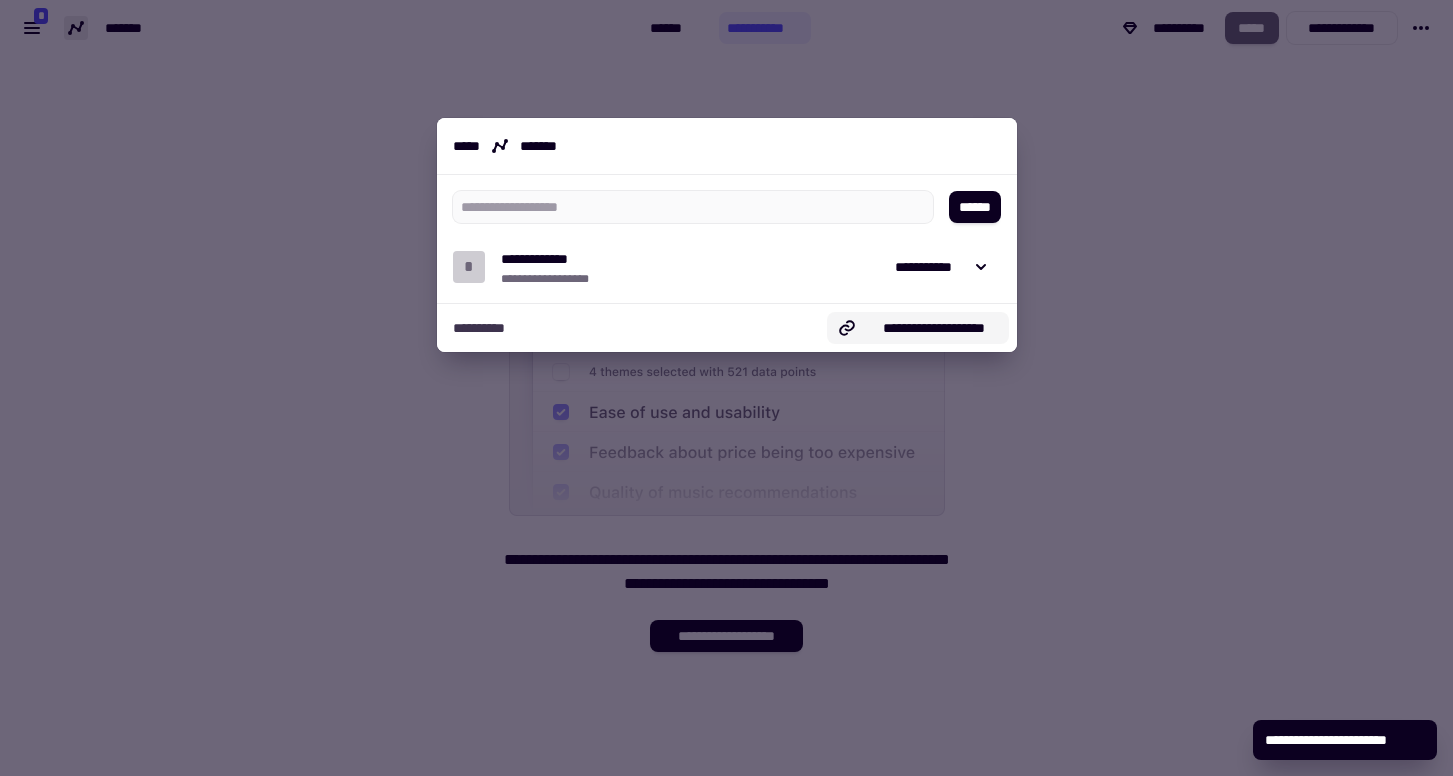 click on "**********" 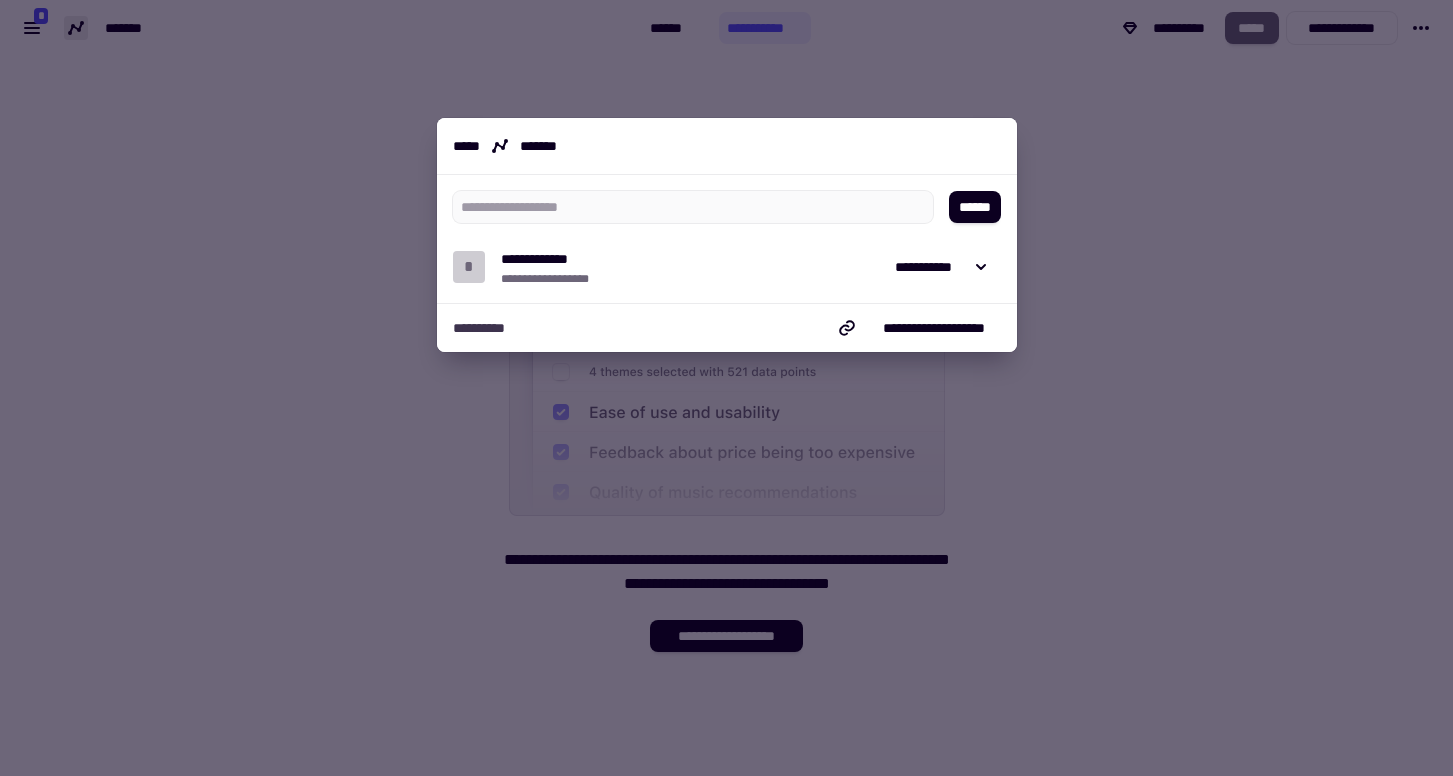 click at bounding box center (726, 388) 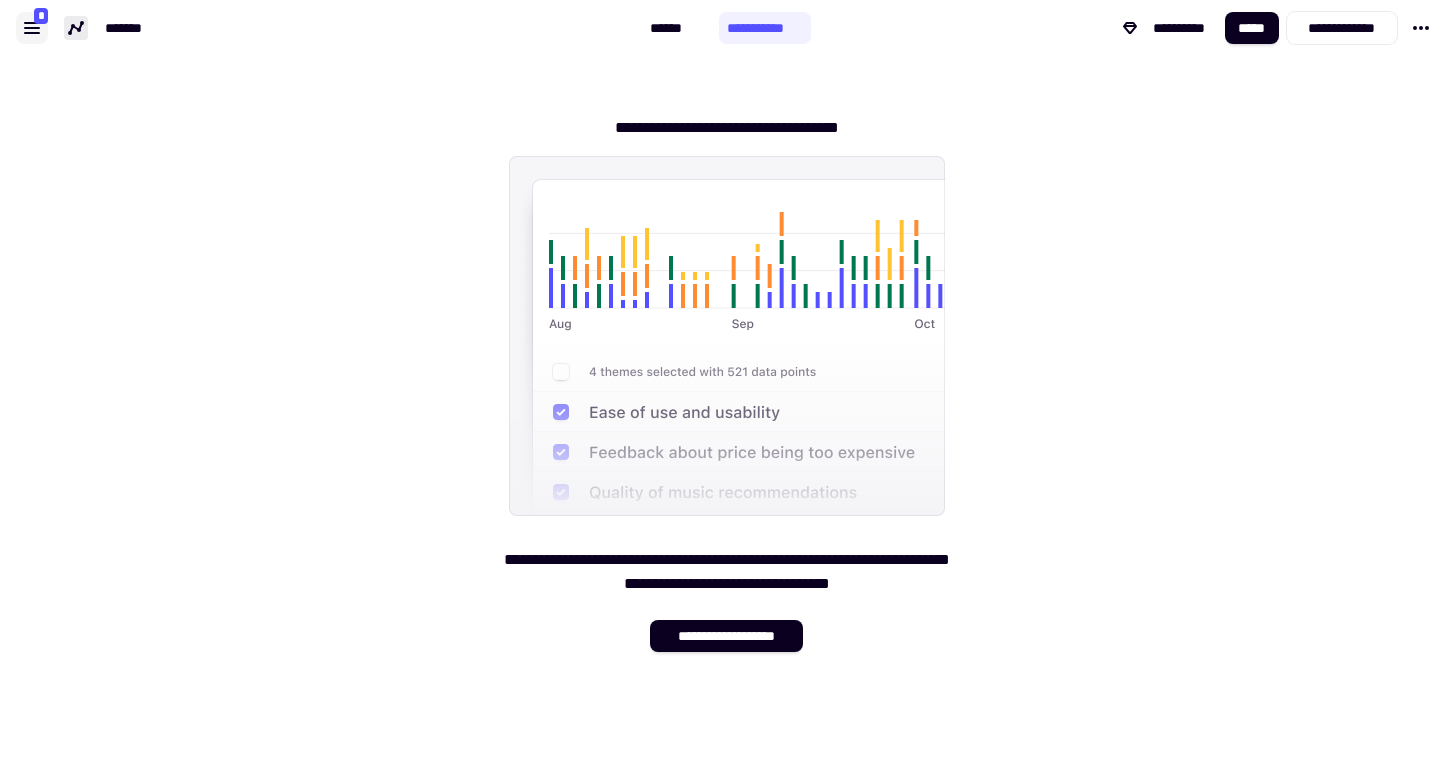 click 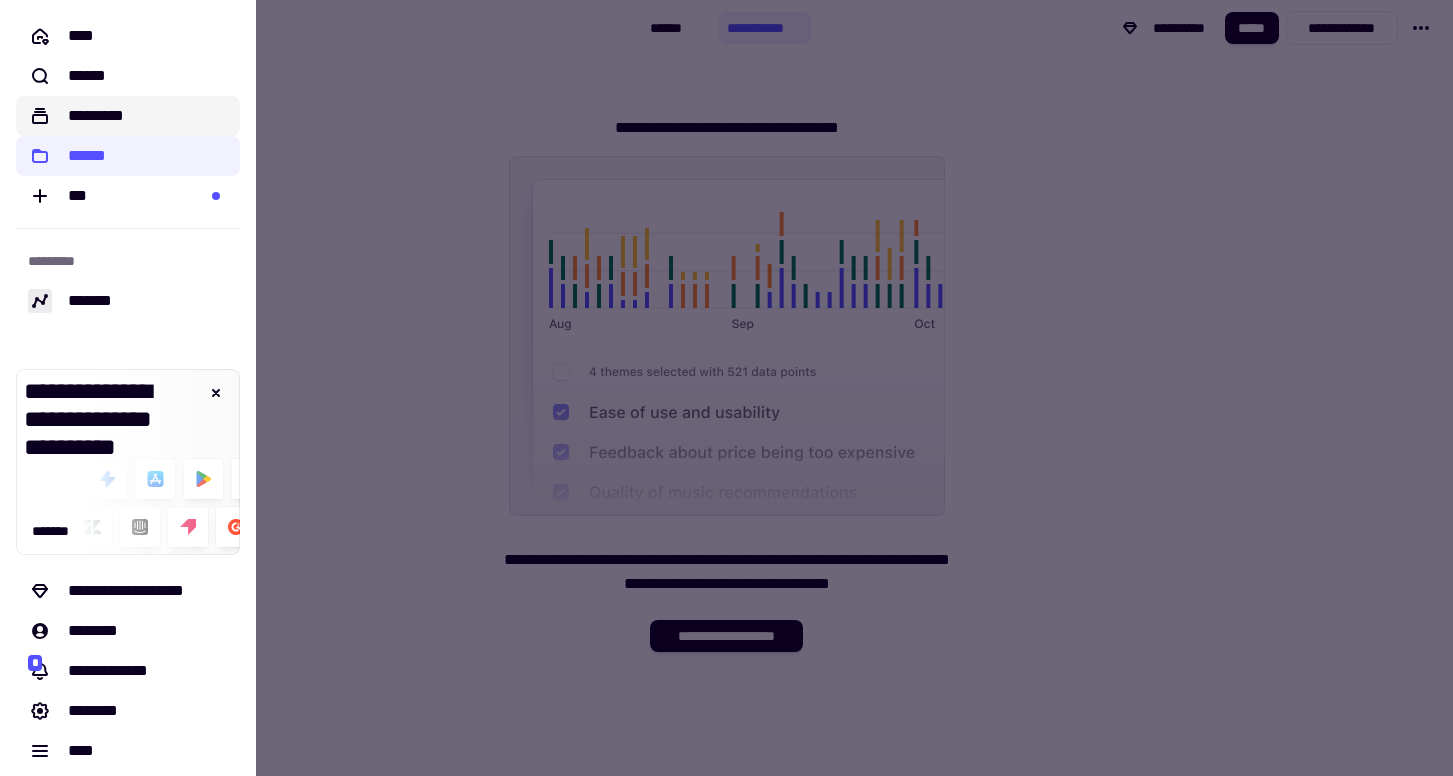 click on "*********" 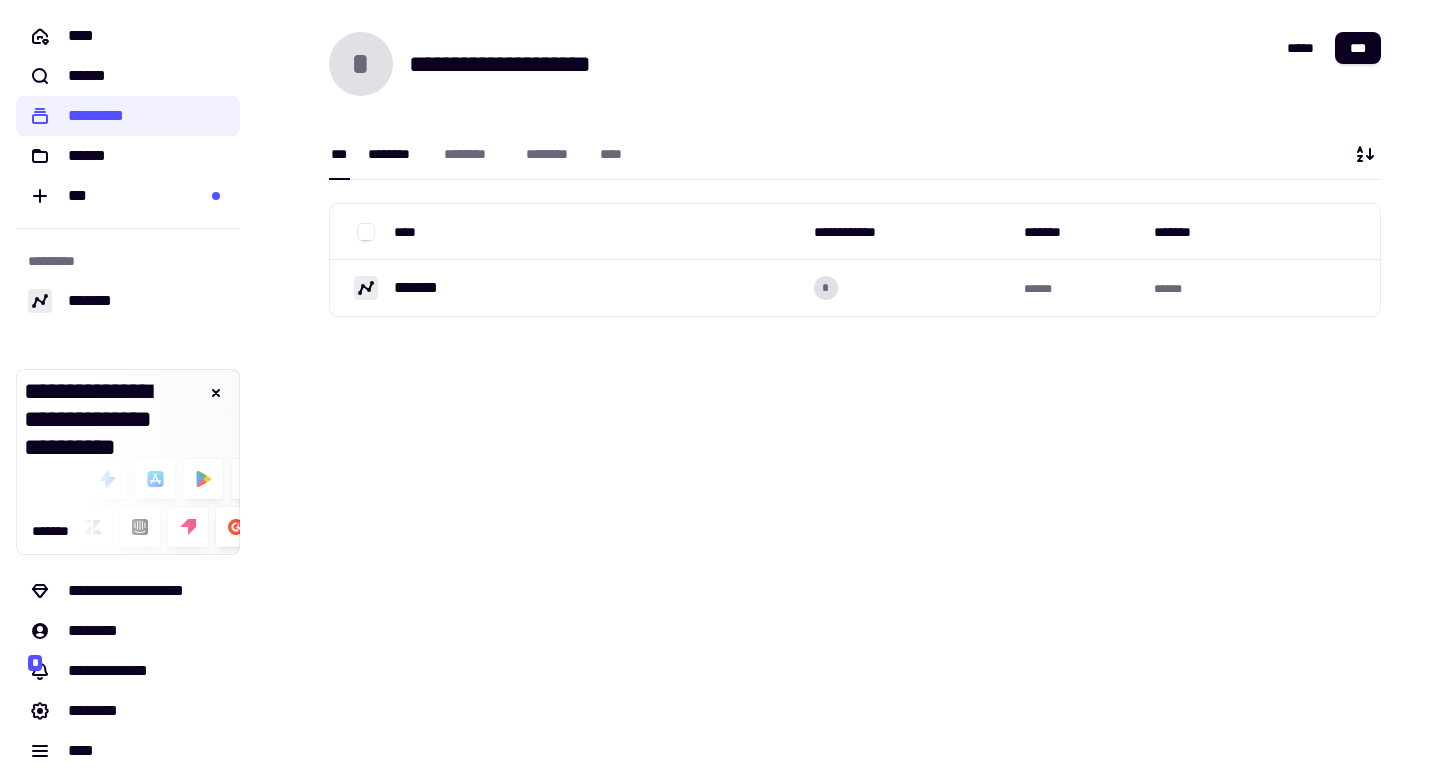 click on "********" at bounding box center [396, 153] 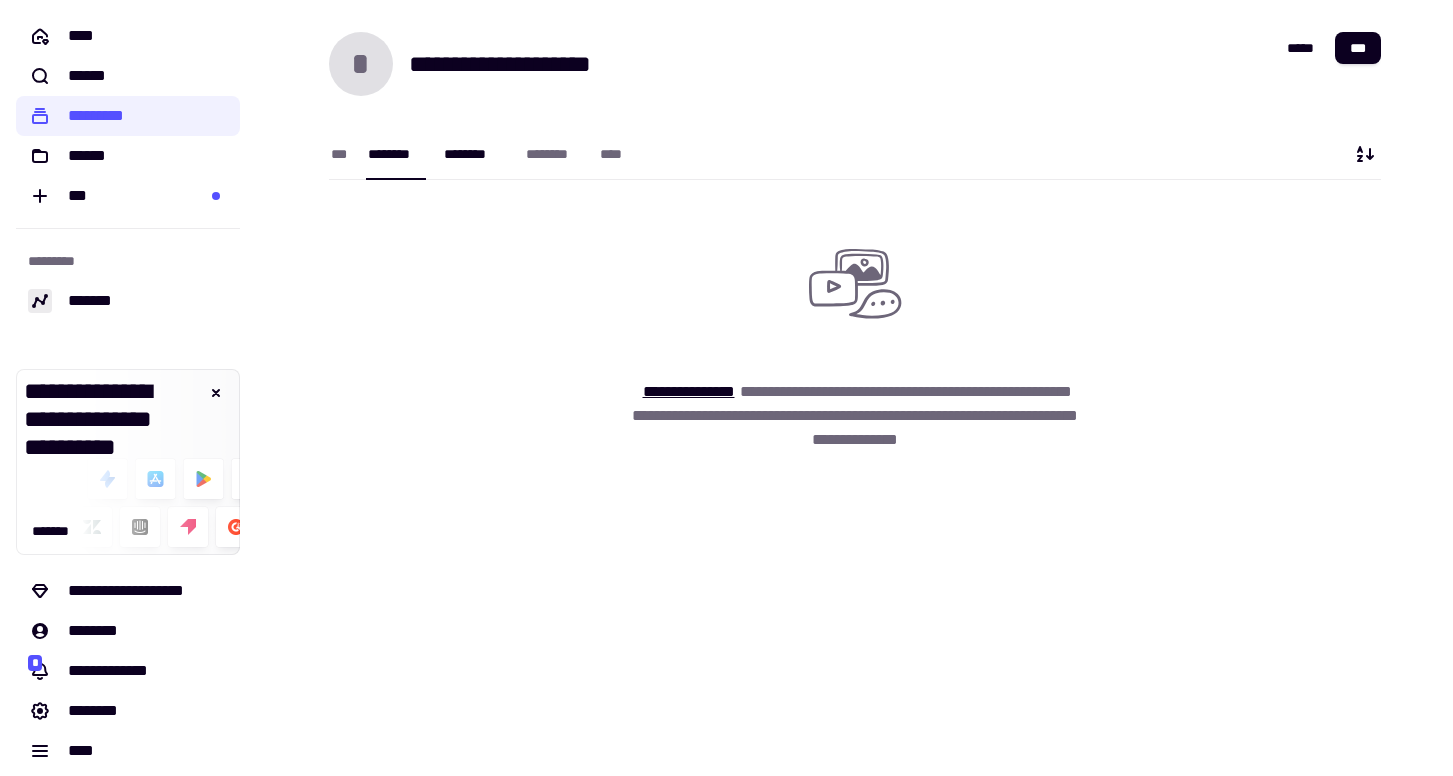 click on "********" at bounding box center [475, 154] 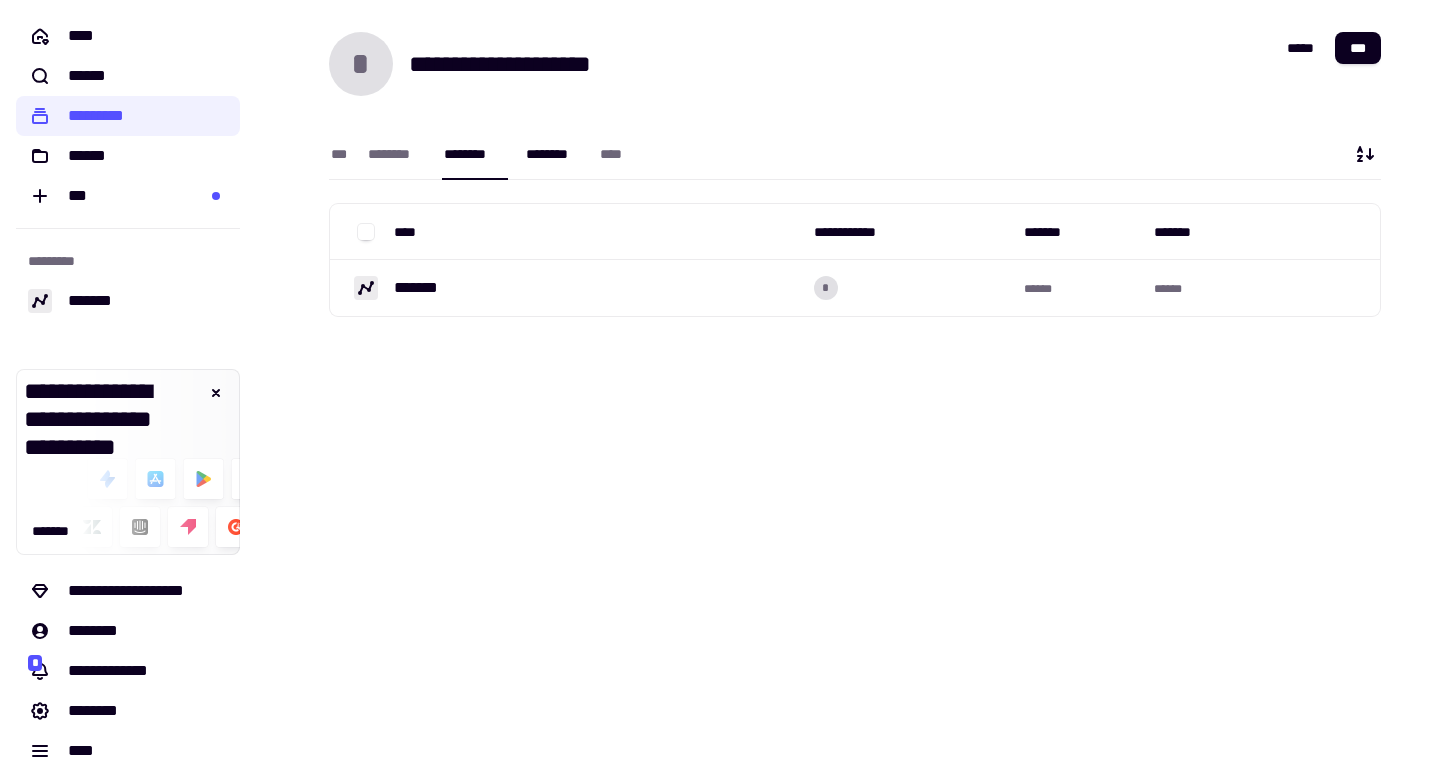 click on "********" at bounding box center [553, 154] 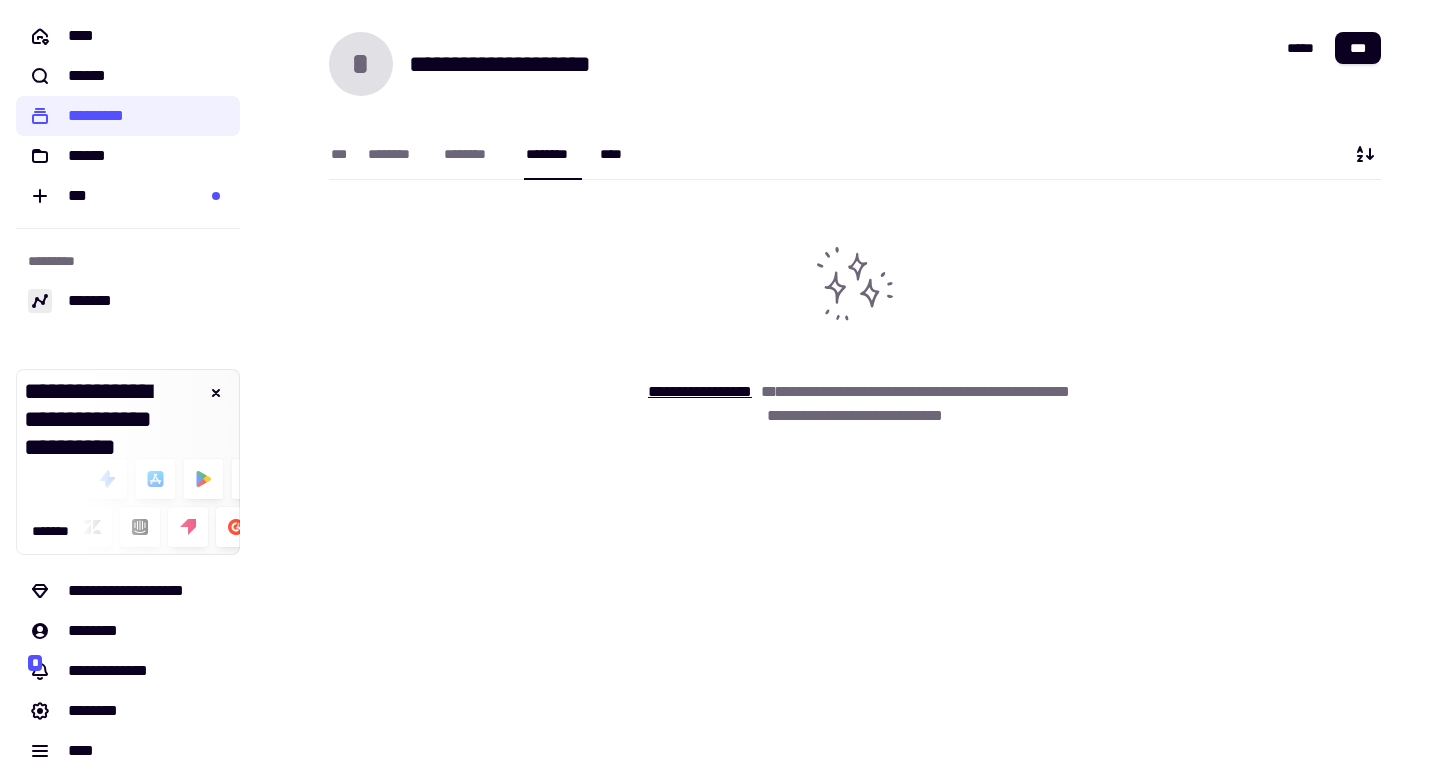 click on "****" at bounding box center [615, 154] 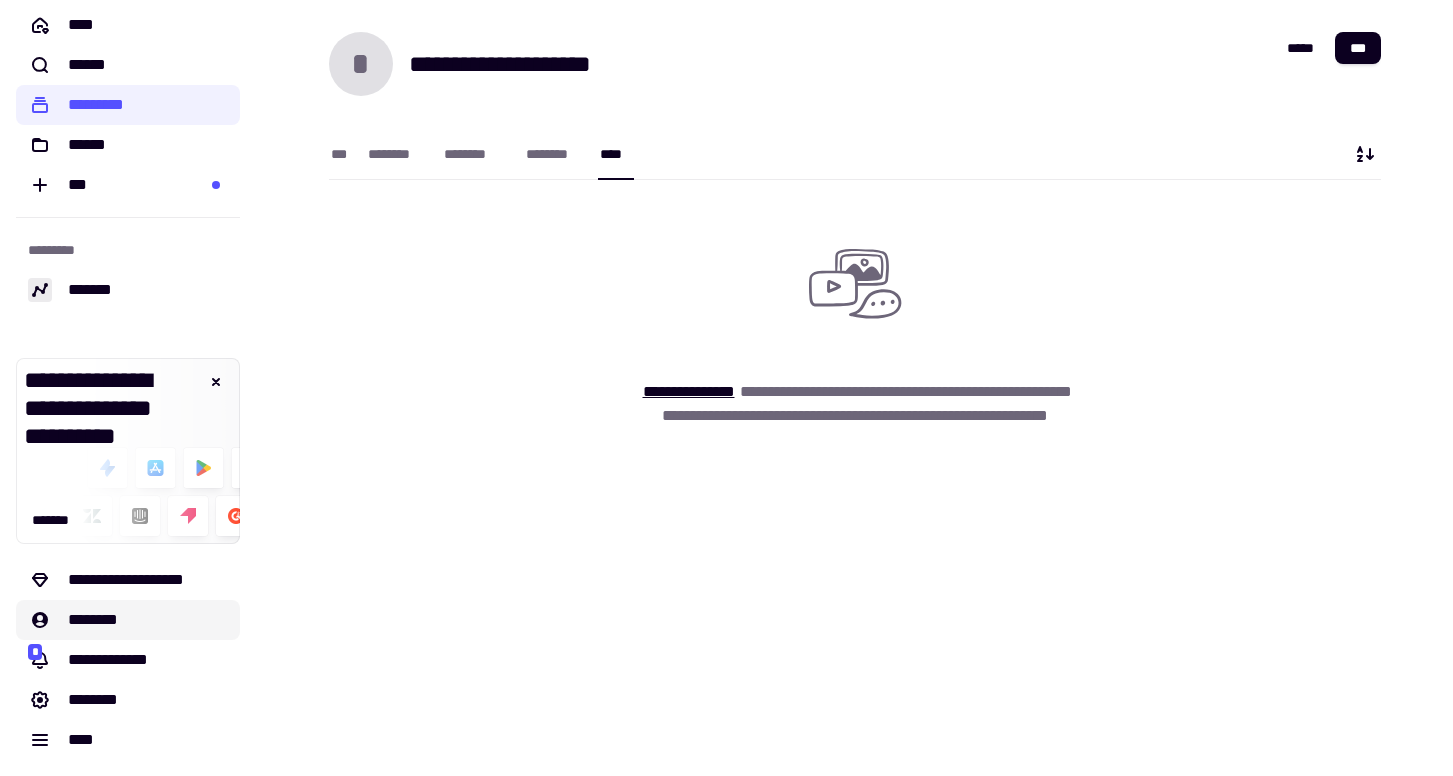 scroll, scrollTop: 0, scrollLeft: 0, axis: both 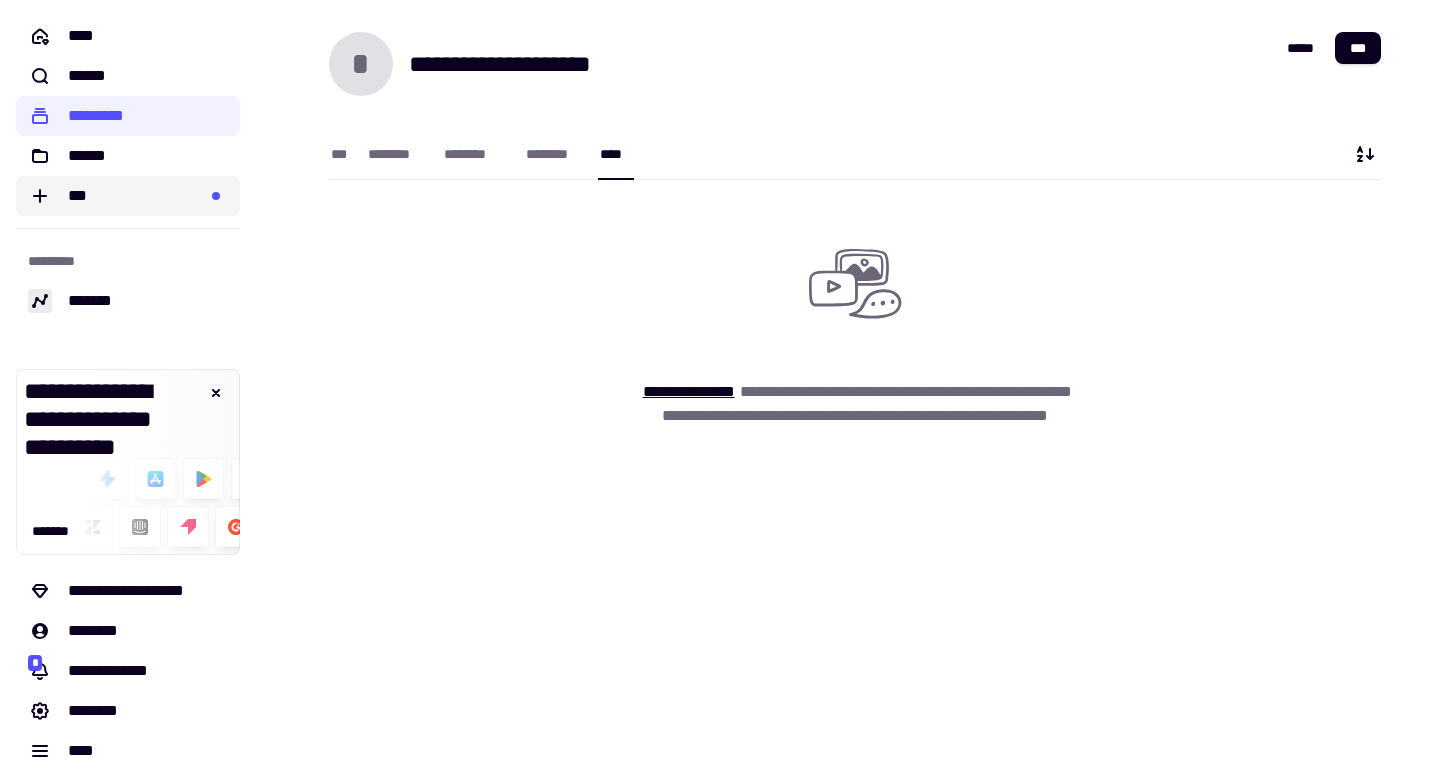 click on "***" 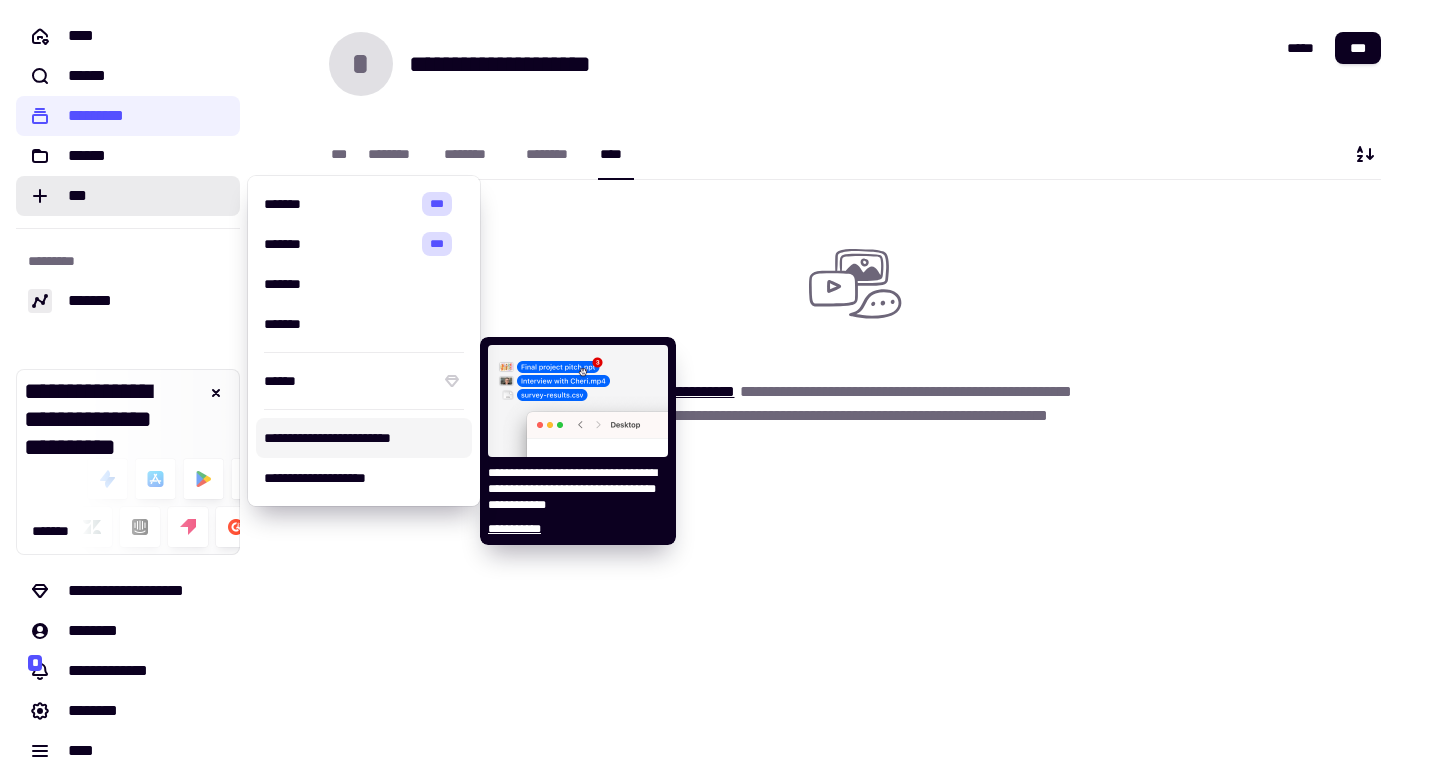 click on "**********" at bounding box center (364, 438) 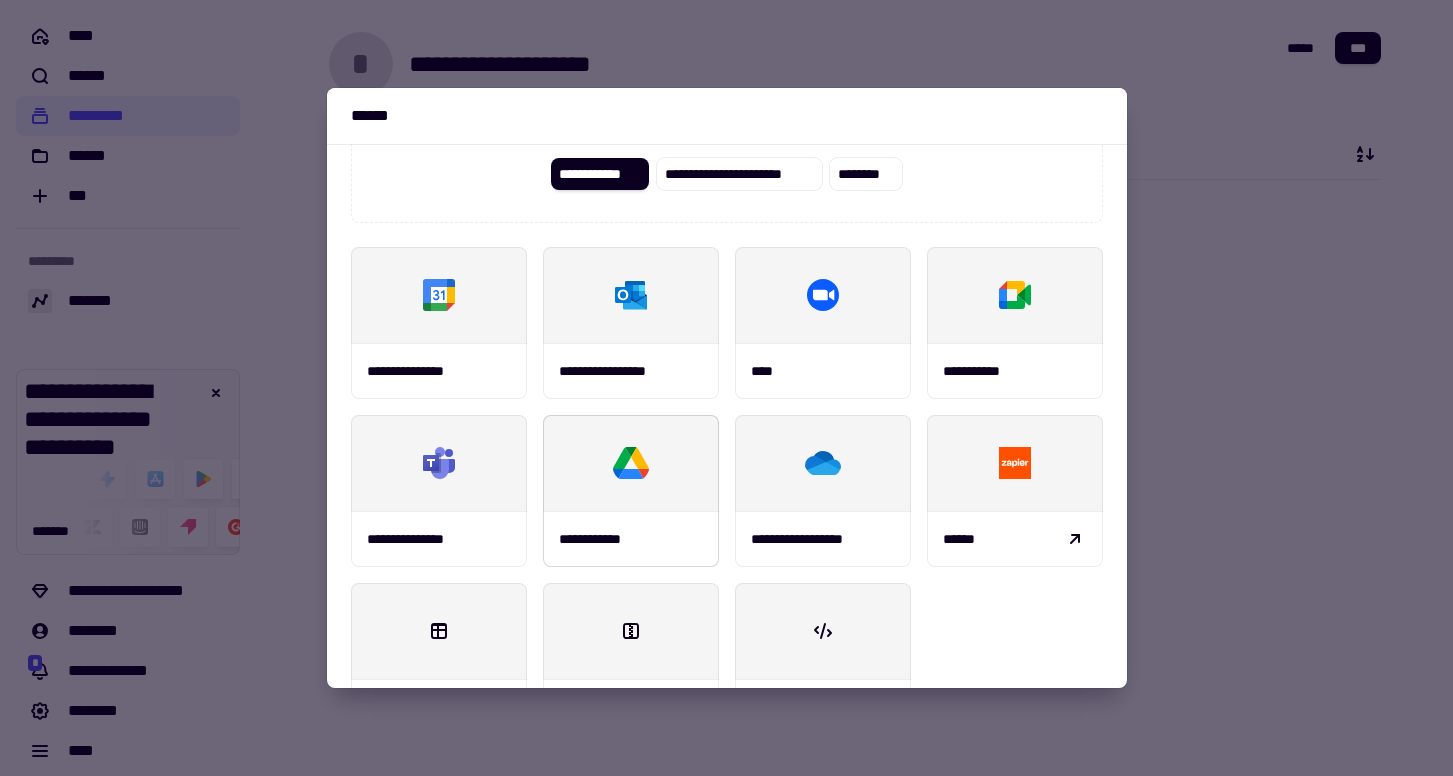 scroll, scrollTop: 167, scrollLeft: 0, axis: vertical 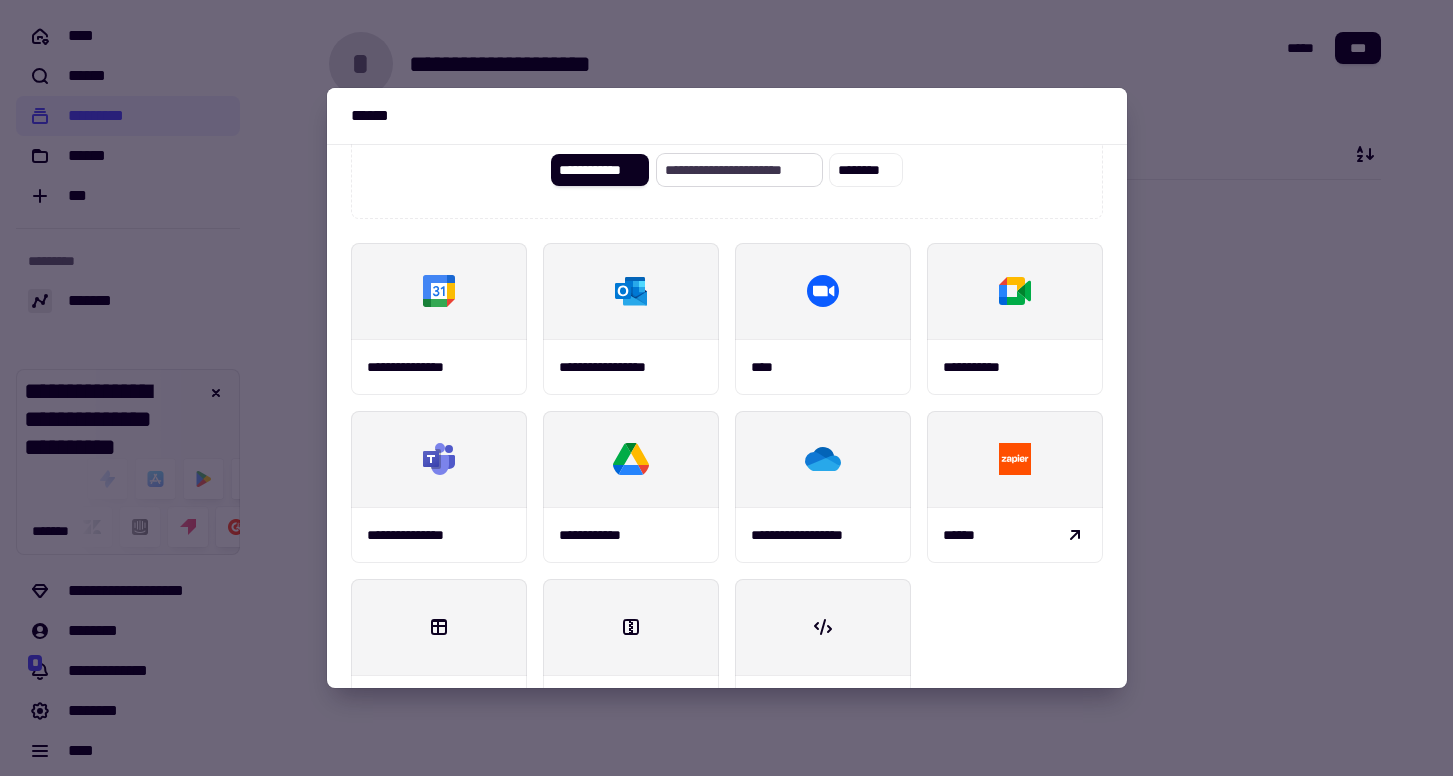 click on "**********" 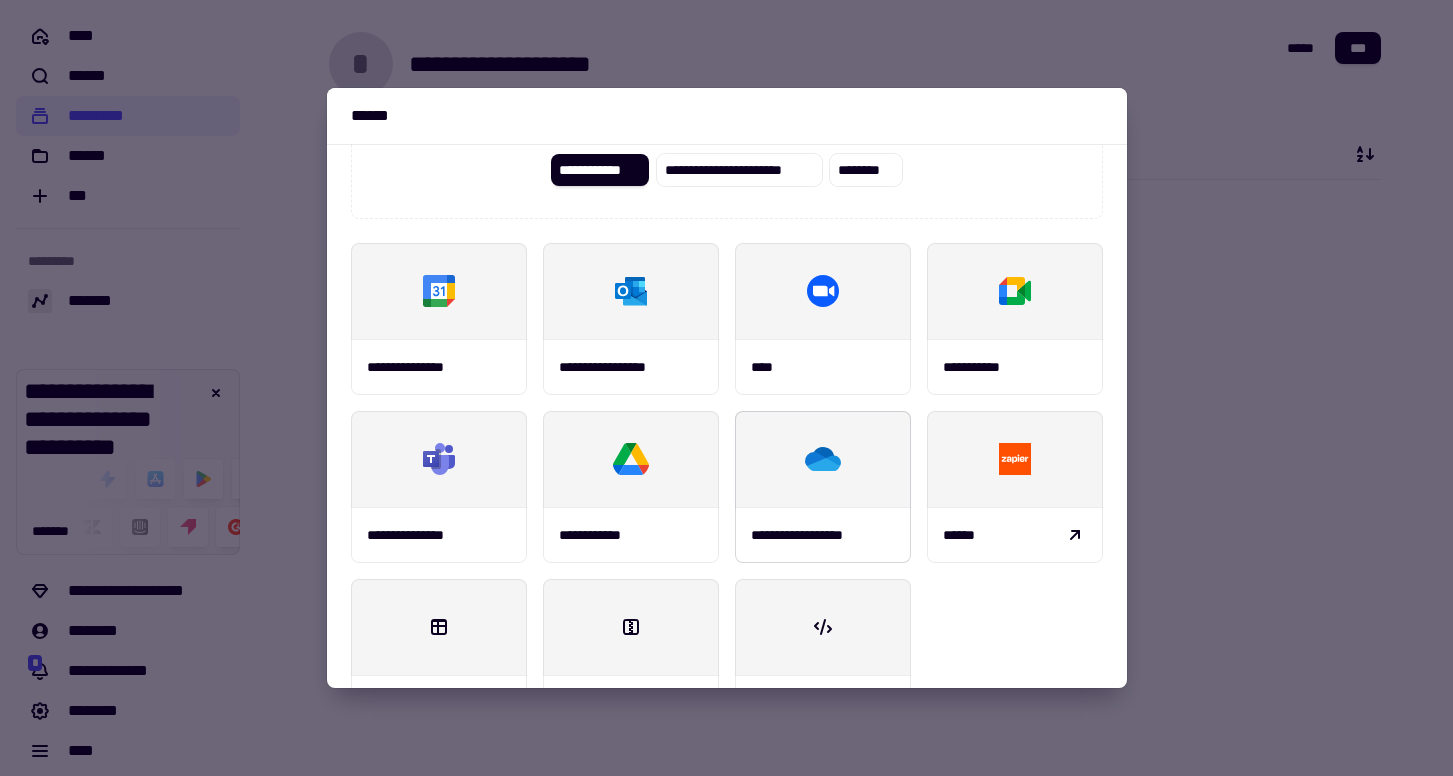 scroll, scrollTop: 234, scrollLeft: 0, axis: vertical 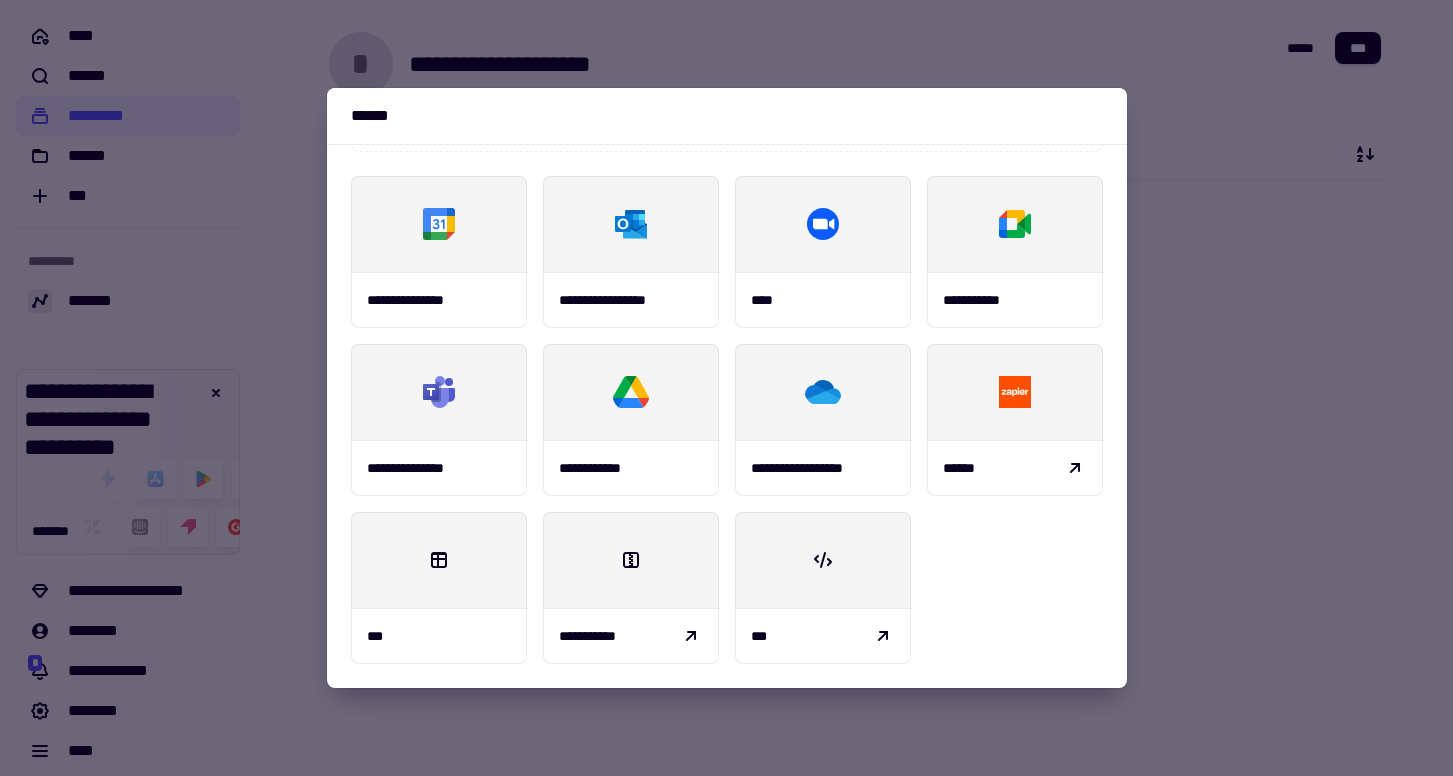 click at bounding box center (726, 388) 